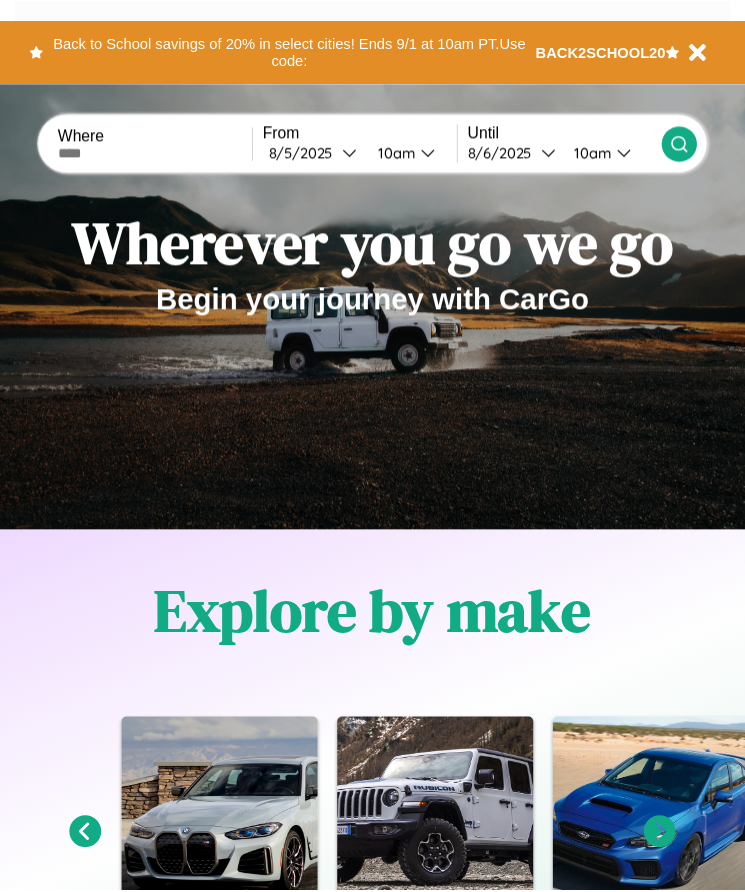 scroll, scrollTop: 0, scrollLeft: 0, axis: both 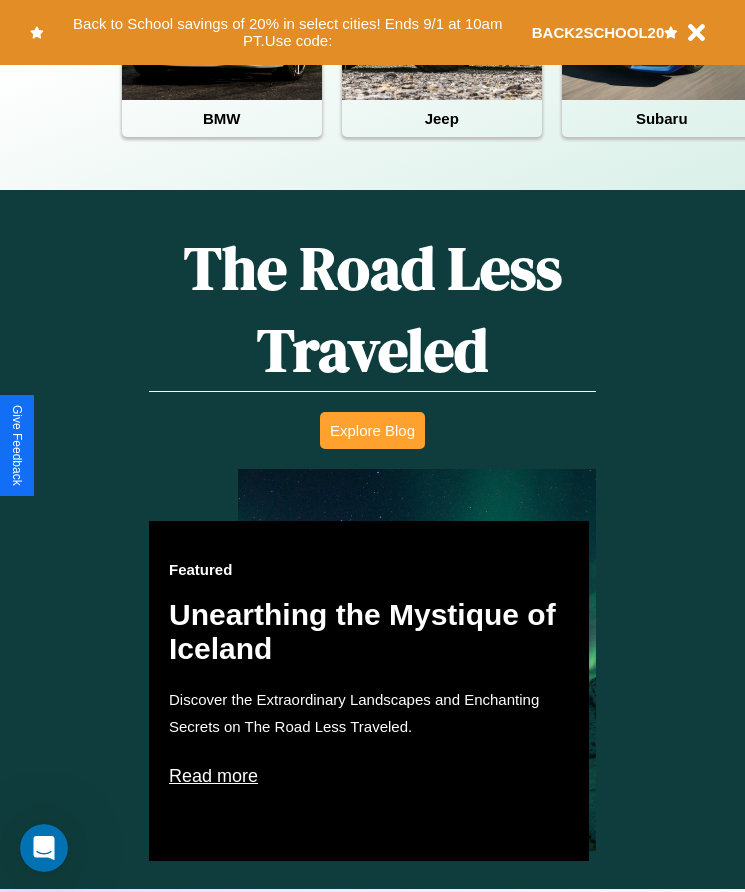 click on "Explore Blog" at bounding box center (372, 430) 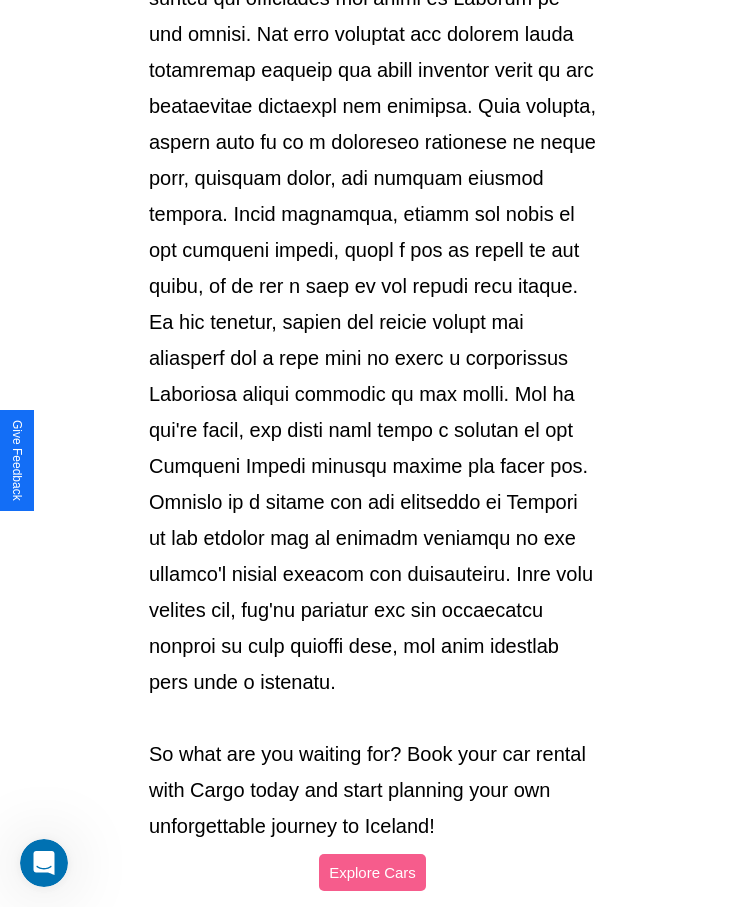 scroll, scrollTop: 2113, scrollLeft: 0, axis: vertical 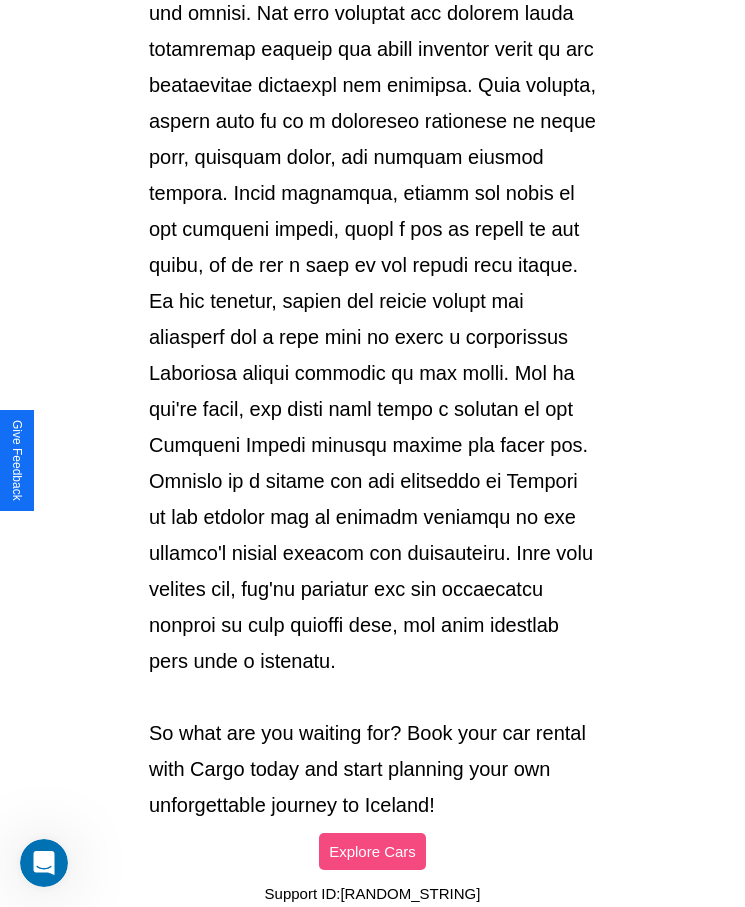 click on "Explore Cars" at bounding box center [372, 851] 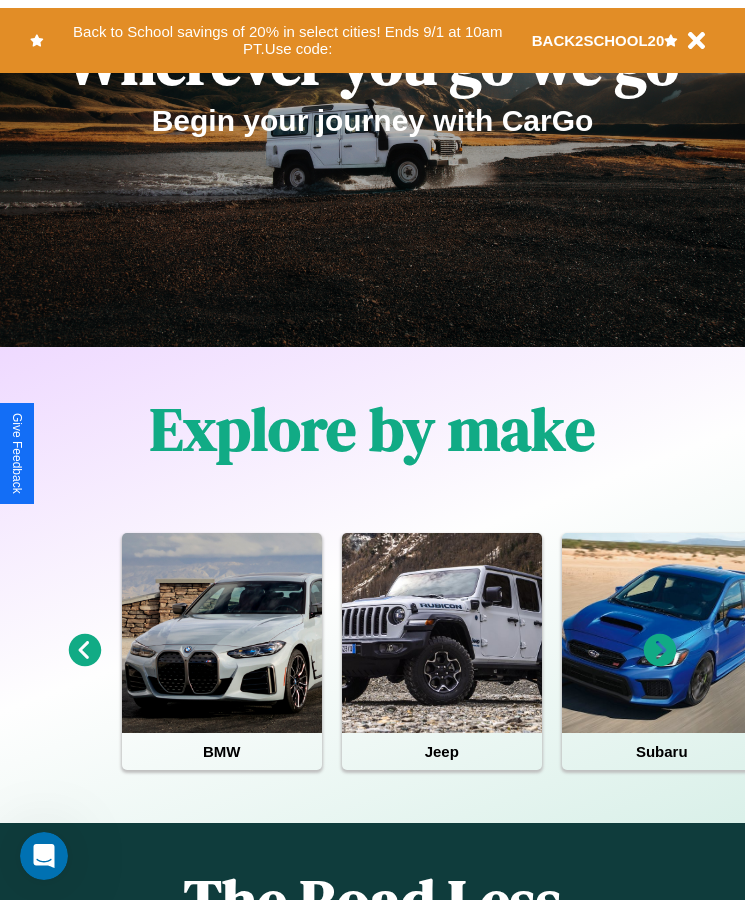 scroll, scrollTop: 0, scrollLeft: 0, axis: both 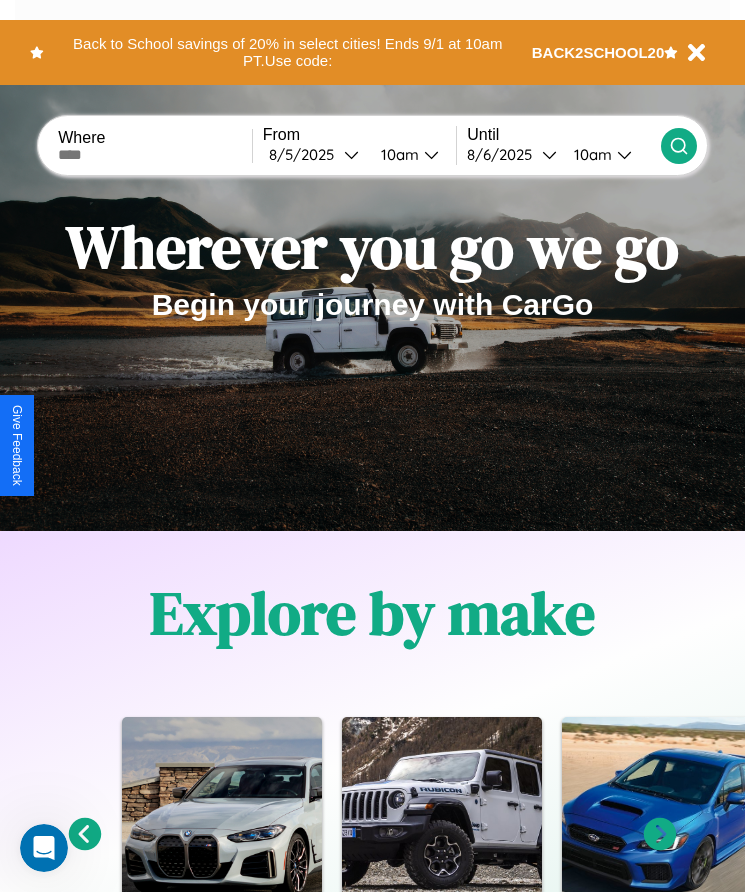 click at bounding box center [155, 155] 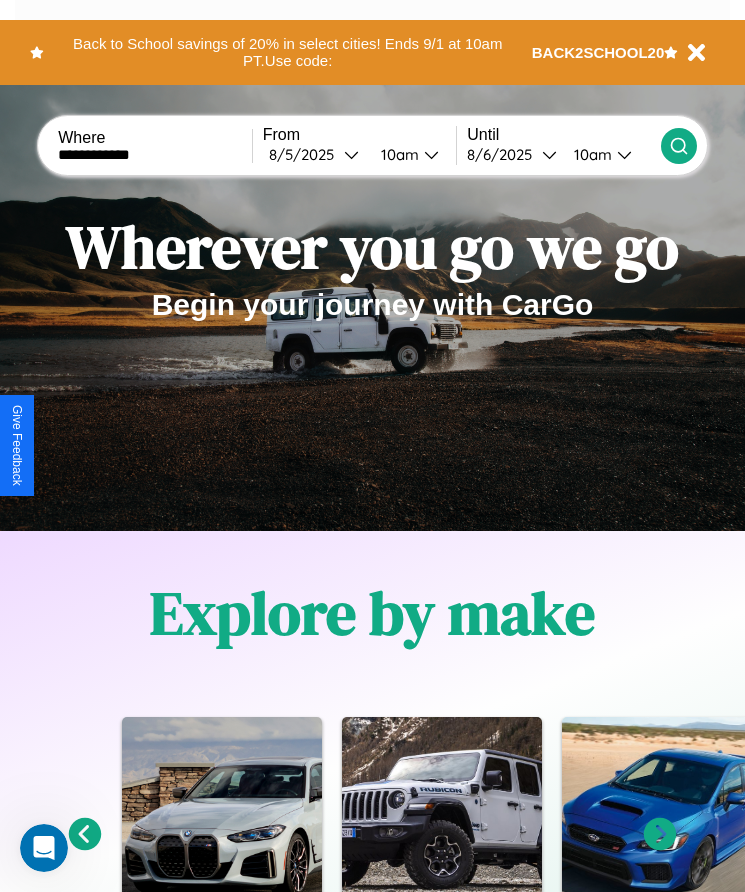 type on "**********" 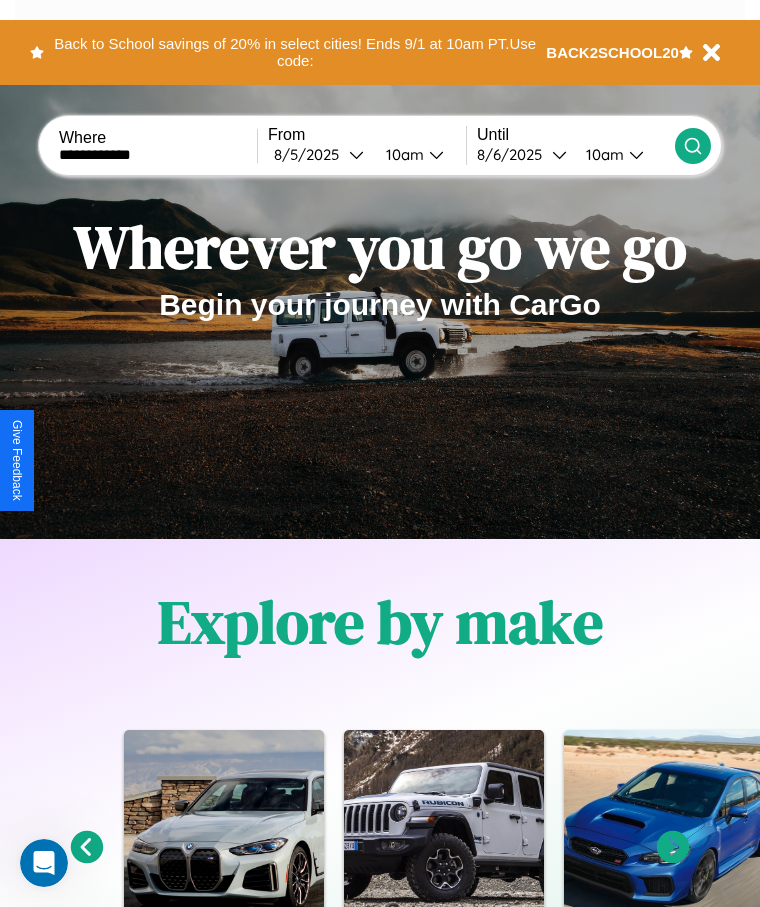 select on "*" 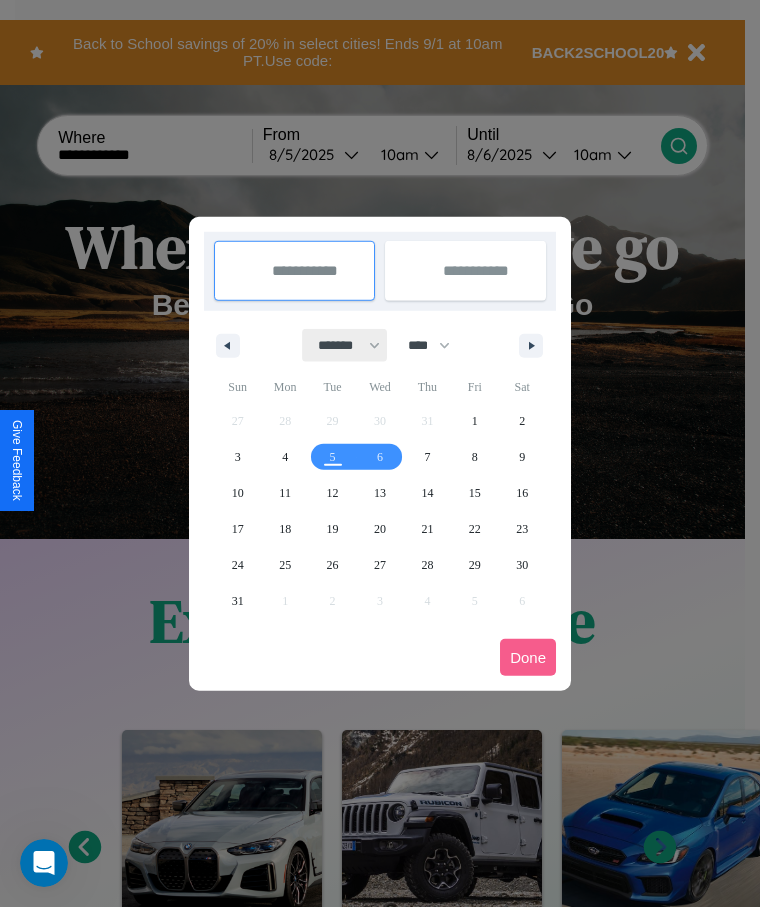 click on "******* ******** ***** ***** *** **** **** ****** ********* ******* ******** ********" at bounding box center (345, 345) 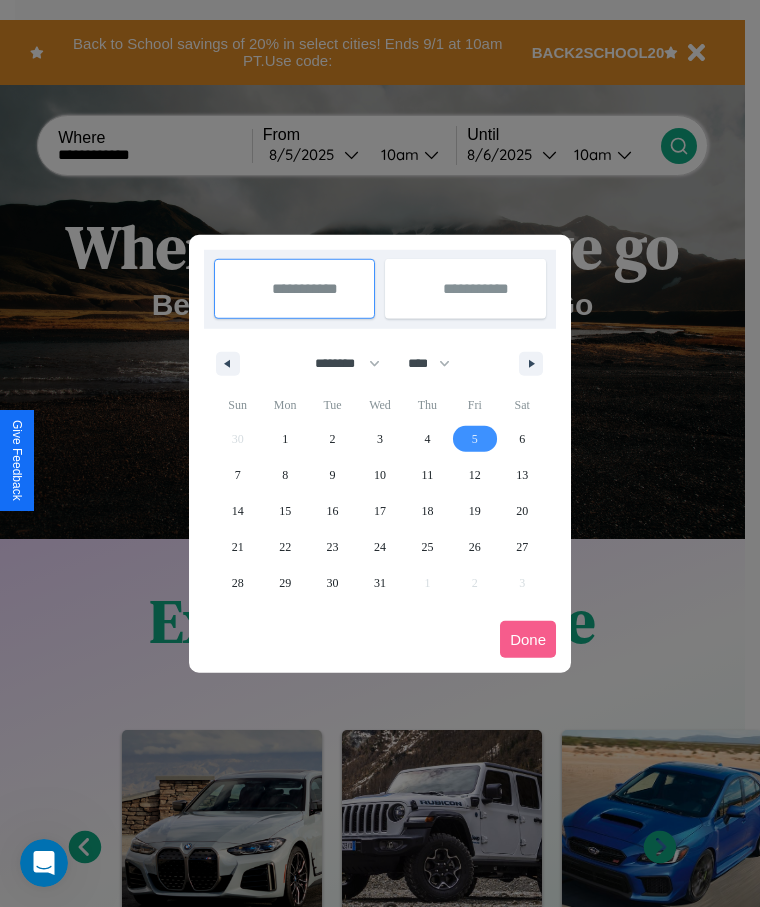 click on "5" at bounding box center [475, 439] 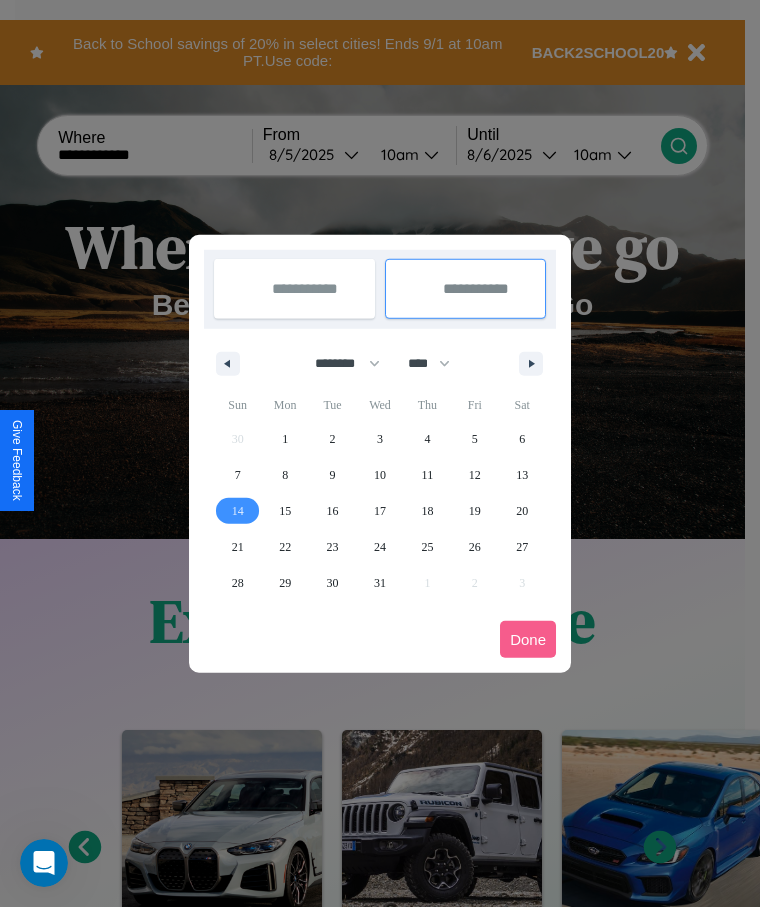 click on "14" at bounding box center (238, 511) 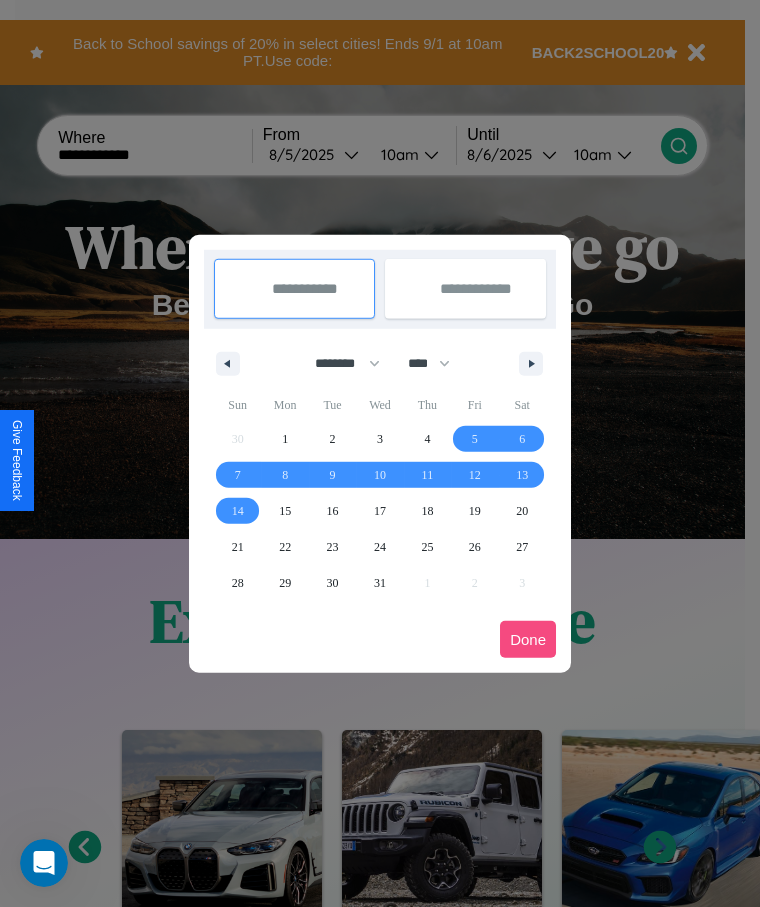 click on "Done" at bounding box center (528, 639) 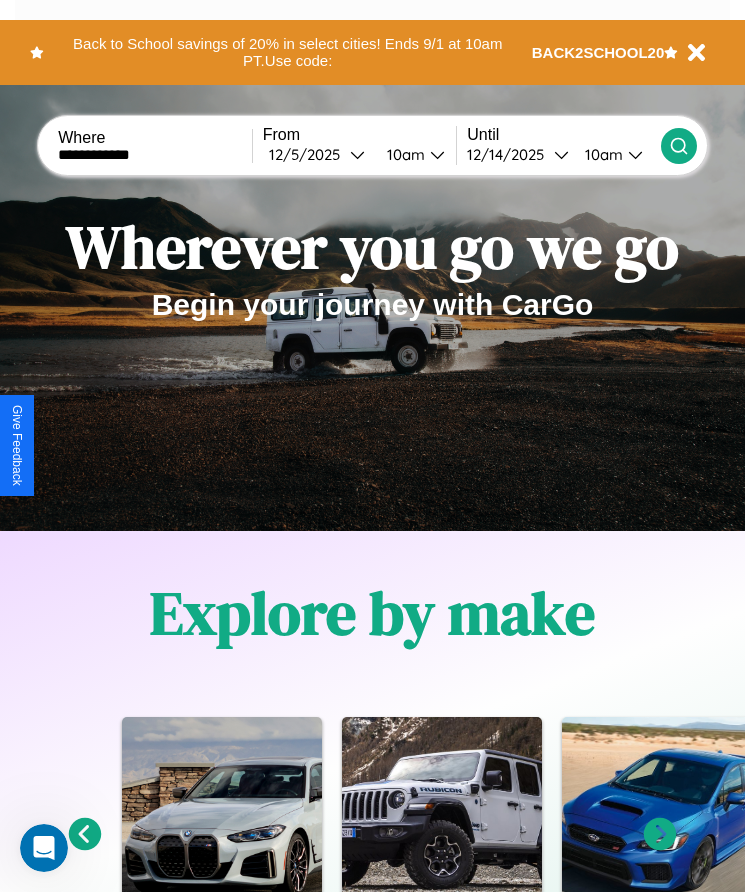 click on "10am" at bounding box center (403, 154) 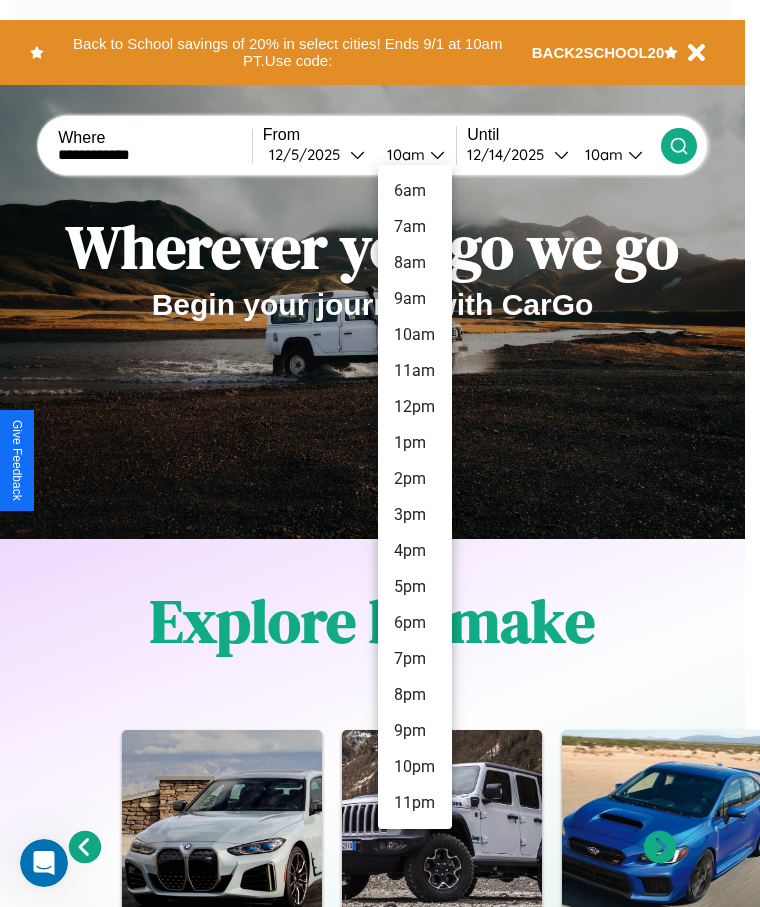 click on "4pm" at bounding box center [415, 551] 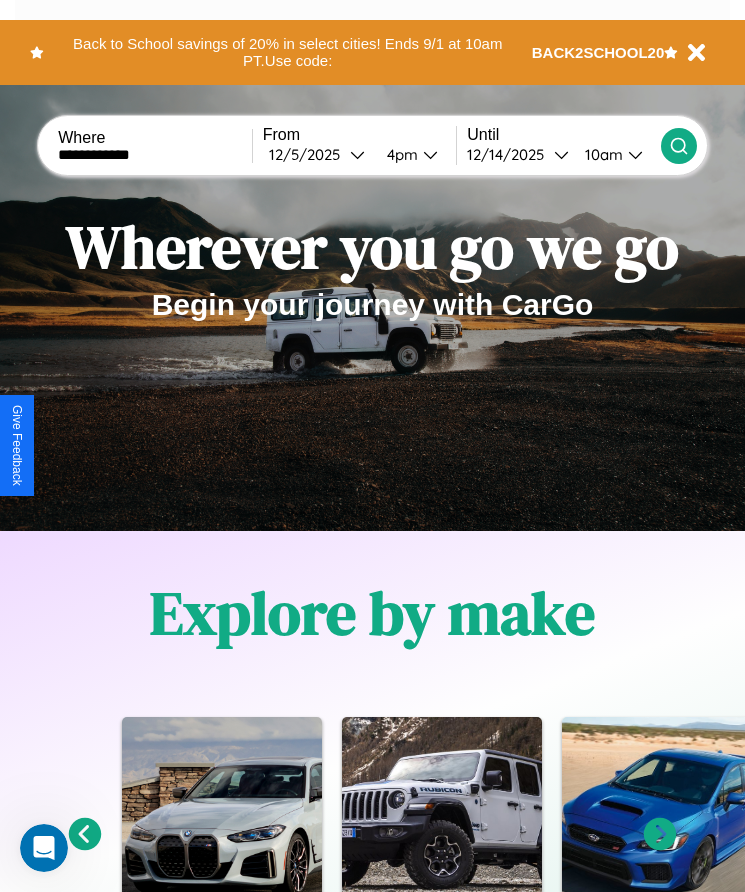 click 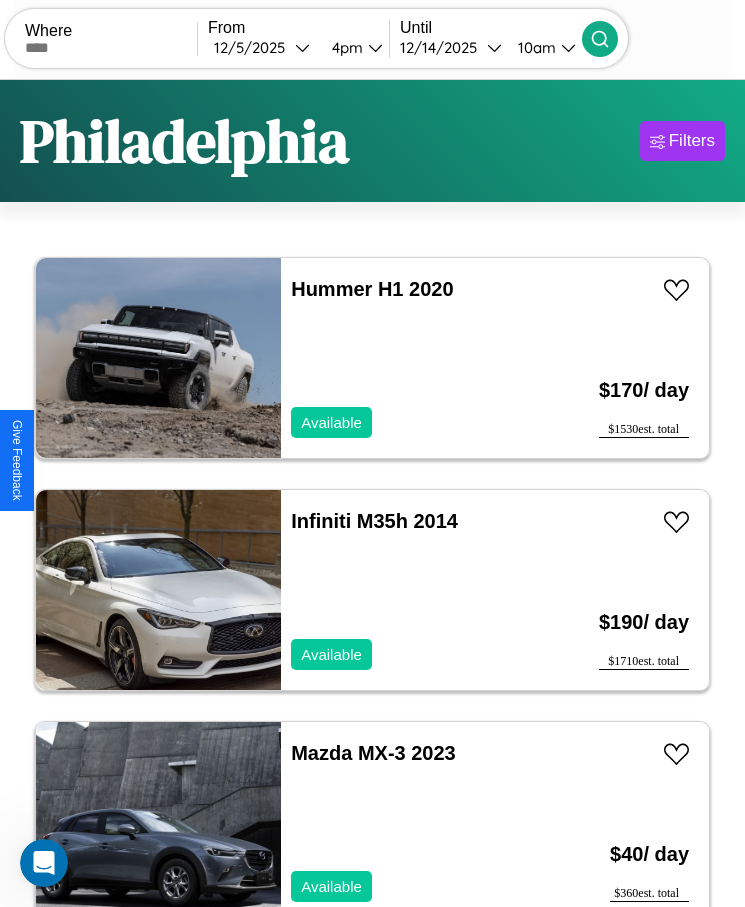 scroll, scrollTop: 50, scrollLeft: 0, axis: vertical 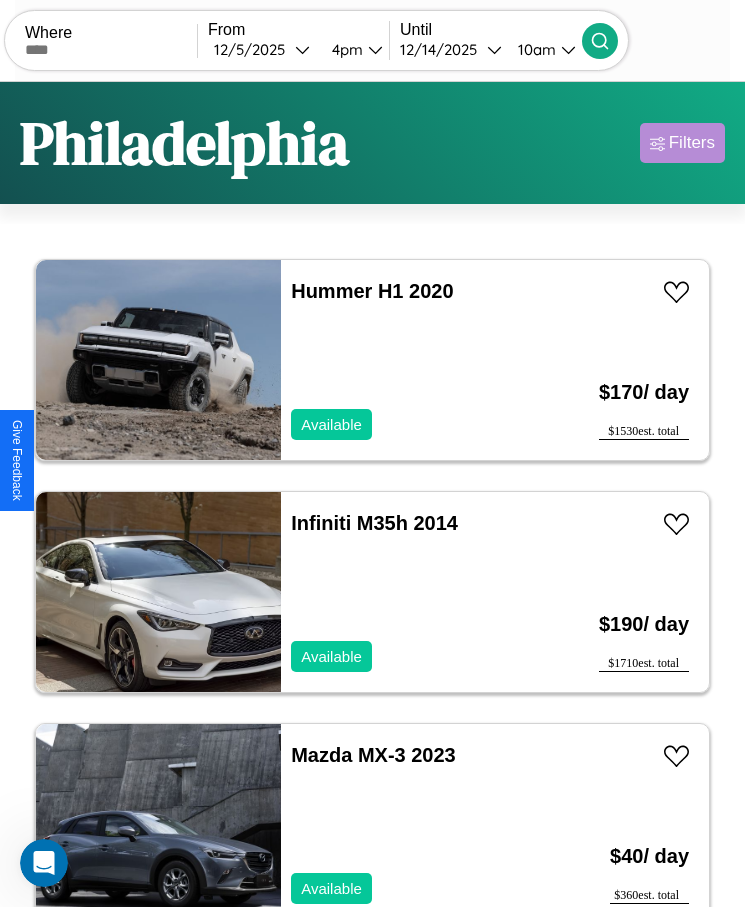 click on "Filters" at bounding box center [692, 143] 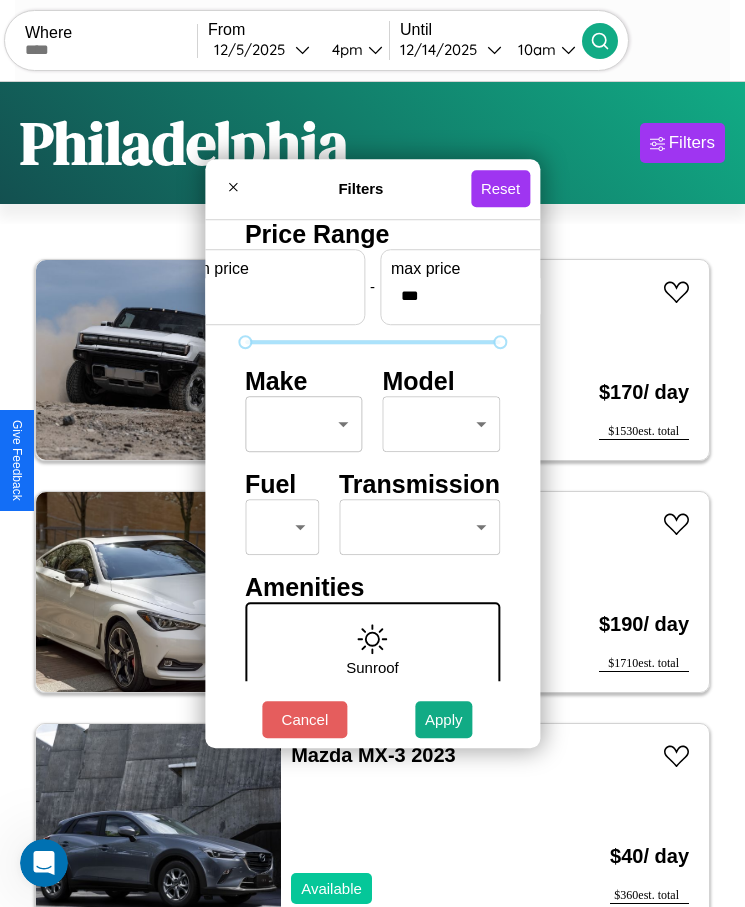 click on "CarGo Where From [DATE] [TIME] Until [DATE] [TIME] Become a Host Login Sign Up [CITY] Filters 35 cars in this area These cars can be picked up in this city. Hummer H1 2020 Available $ 170 / day $ 1530 est. total Infiniti M35h 2014 Available $ 190 / day $ 1710 est. total Mazda MX-3 2023 Available $ 40 / day $ 360 est. total Subaru XT6 2020 Available $ 180 / day $ 1620 est. total Volvo WHL 2017 Available $ 100 / day $ 900 est. total Jeep Grand Cherokee L 2018 Available $ 120 / day $ 1080 est. total Jeep Grand Cherokee 2014 Available $ 30 / day $ 270 est. total Alfa Romeo 4C 2020 Available $ 180 / day $ 1620 est. total Infiniti Q70L 2022 Unavailable $ 210 / day $ 1890 est. total Hummer H2 2022 Available $ 120 / day $ 1080 est. total Volkswagen KOMBI 2017 Available $ 160 / day $ 1440 est. total Aston Martin DBX 2016 Unavailable $ 170 / day $ 1530 est. total Volvo VNL 2018 Available $ 40 / day $ 360 est. total GMC $" at bounding box center (372, 478) 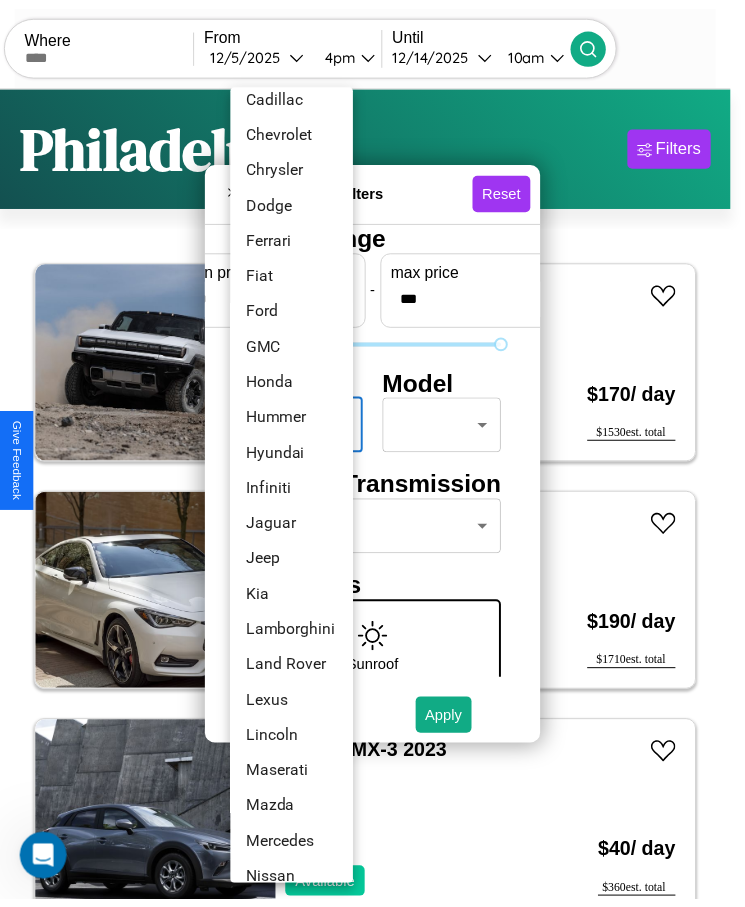 scroll, scrollTop: 413, scrollLeft: 0, axis: vertical 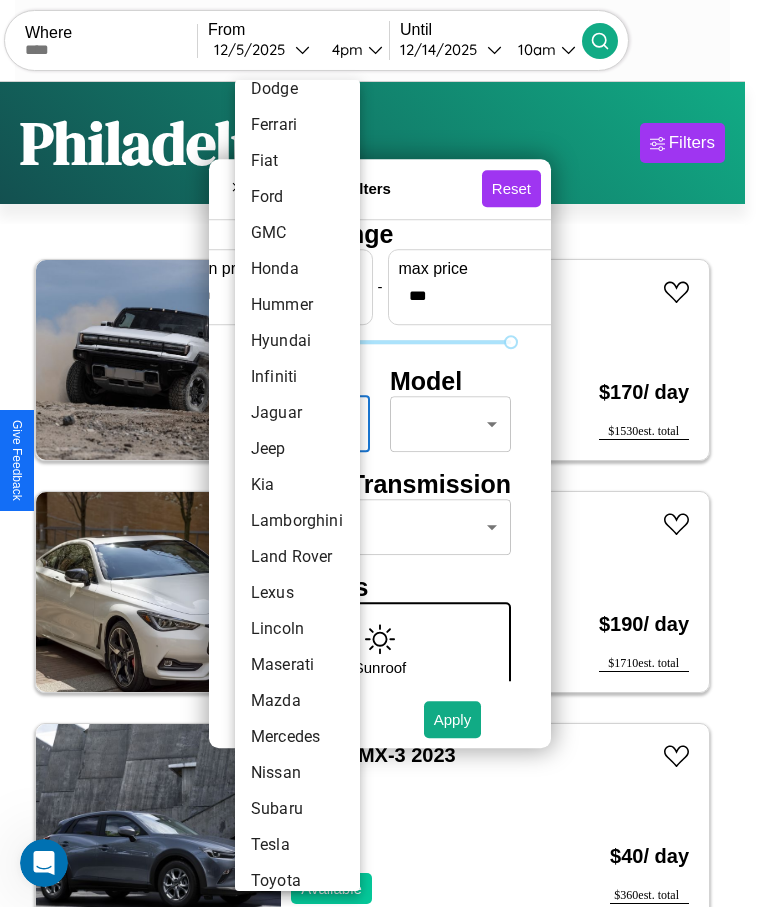 click on "Kia" at bounding box center (297, 485) 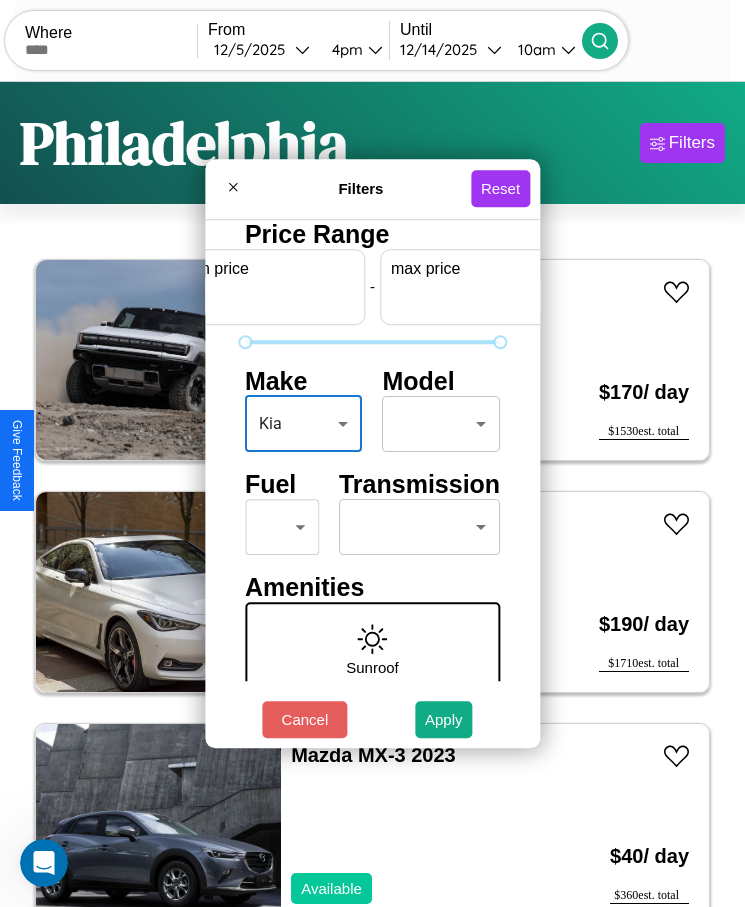 scroll, scrollTop: 0, scrollLeft: 74, axis: horizontal 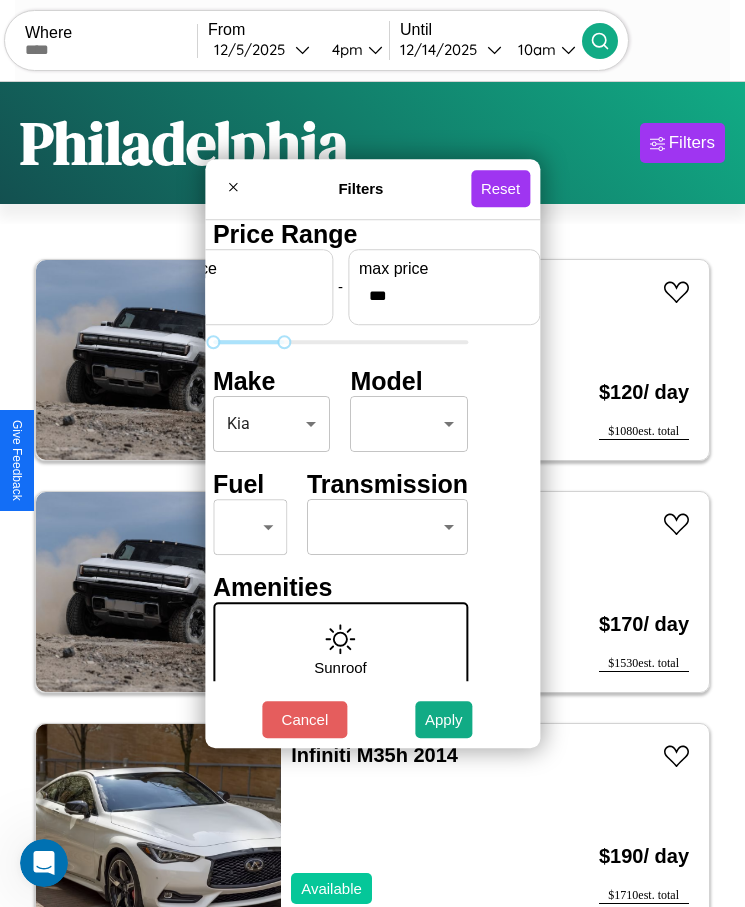 type on "***" 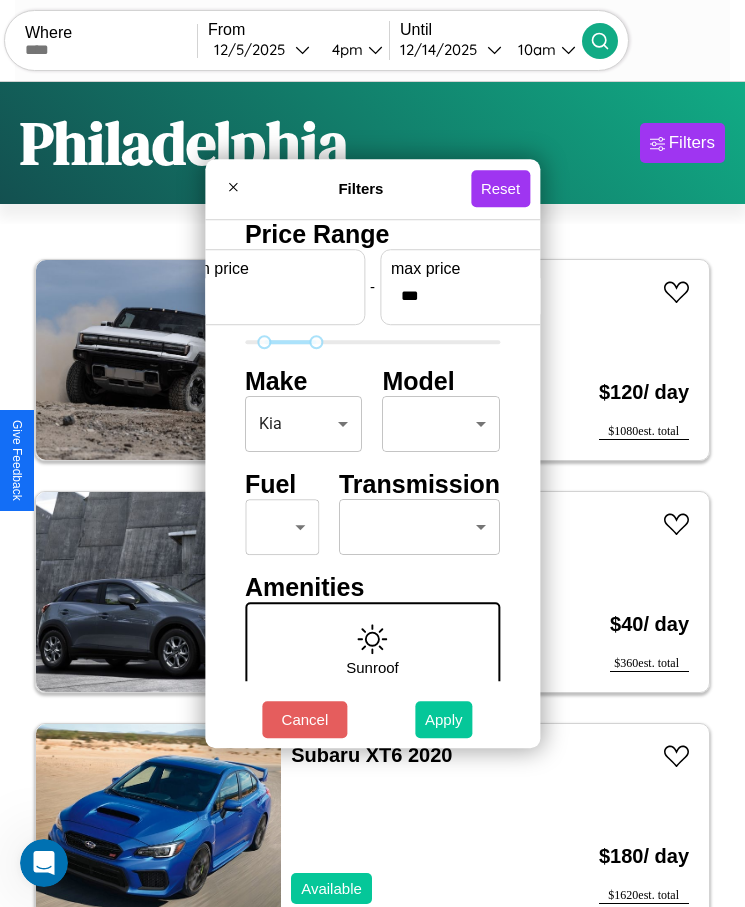 type on "**" 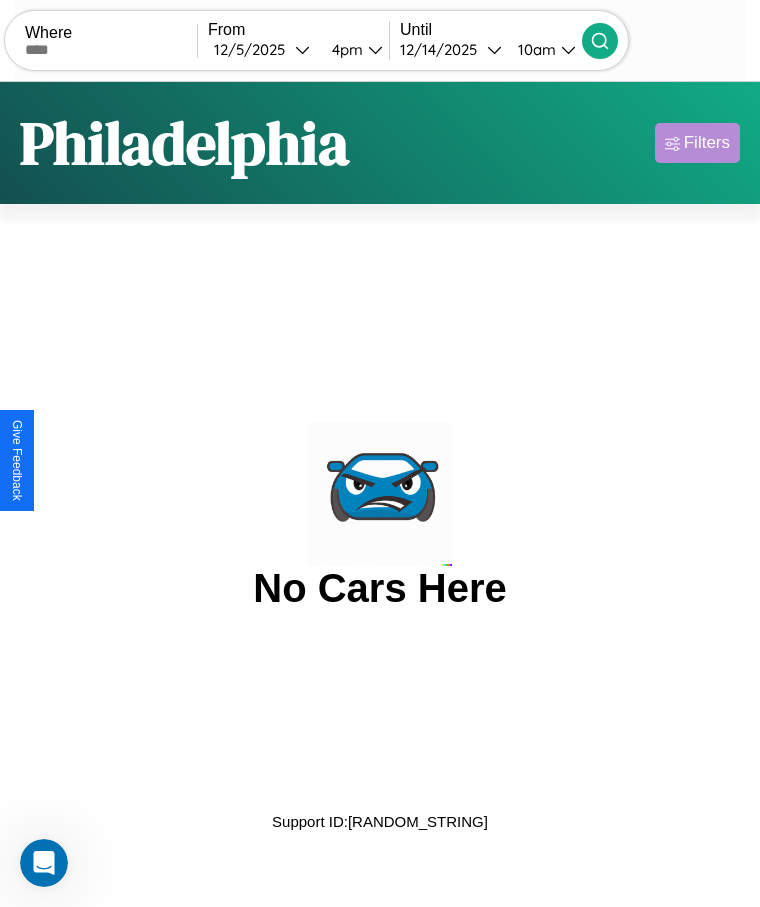 click on "Filters" at bounding box center (707, 143) 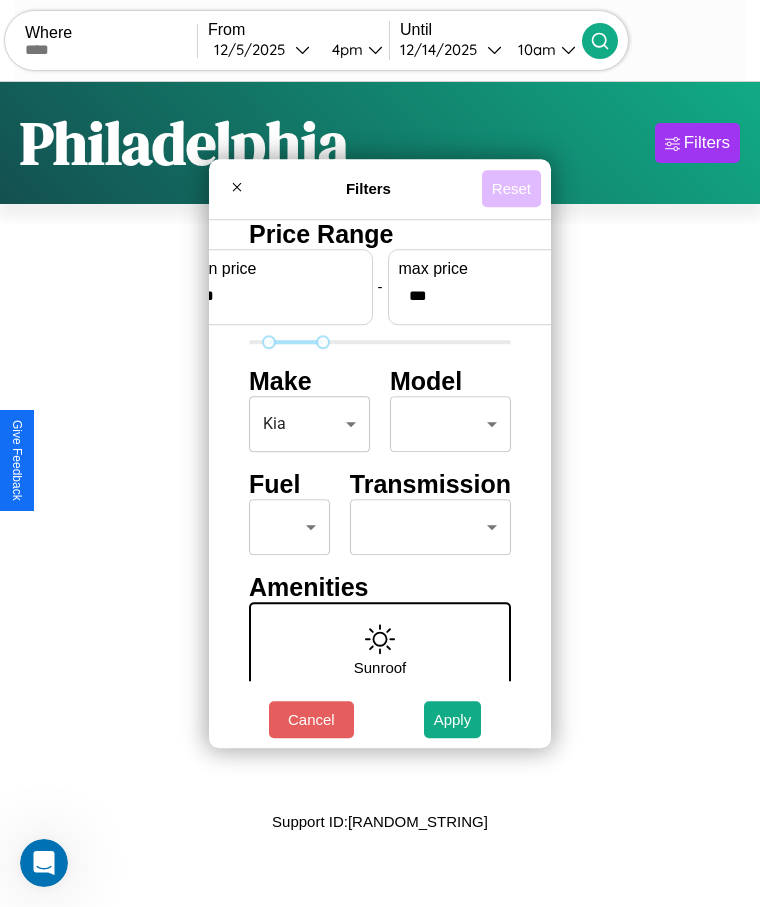 click on "Reset" at bounding box center [511, 188] 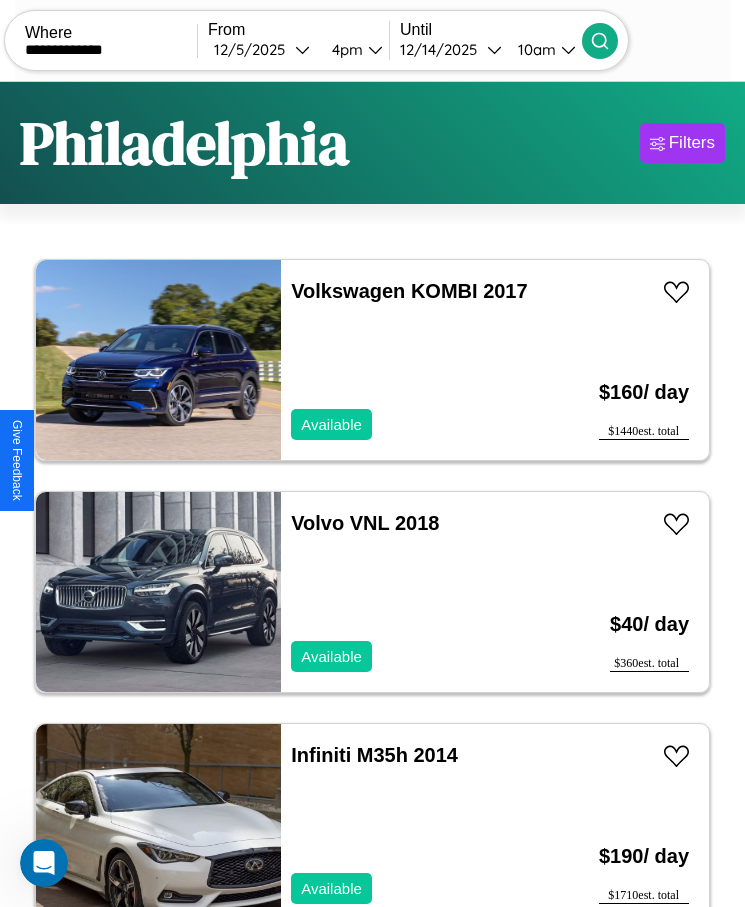type on "**********" 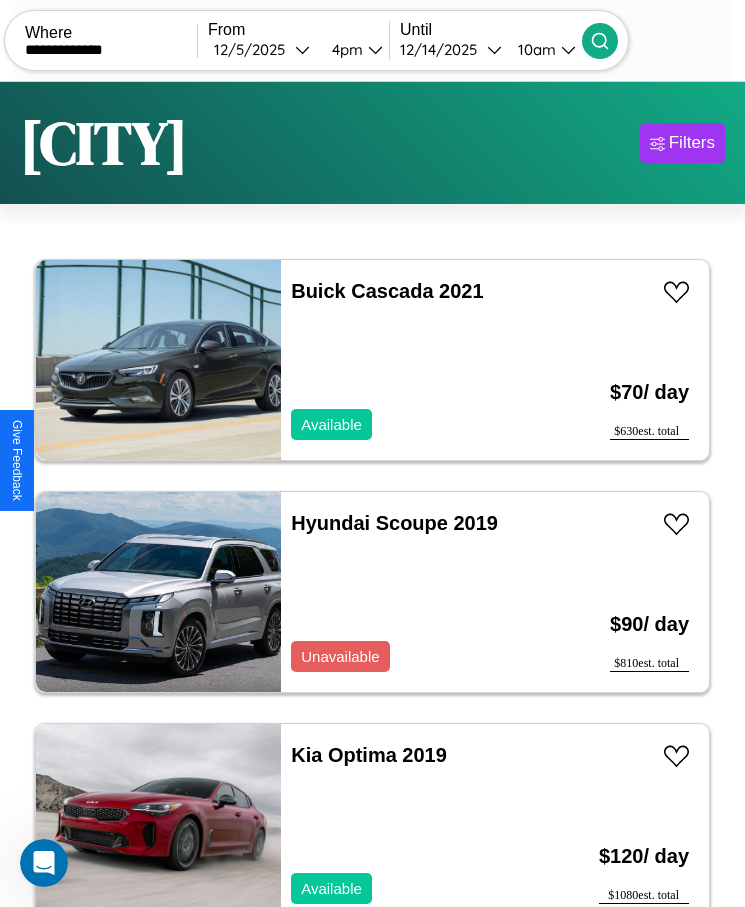 scroll, scrollTop: 48, scrollLeft: 0, axis: vertical 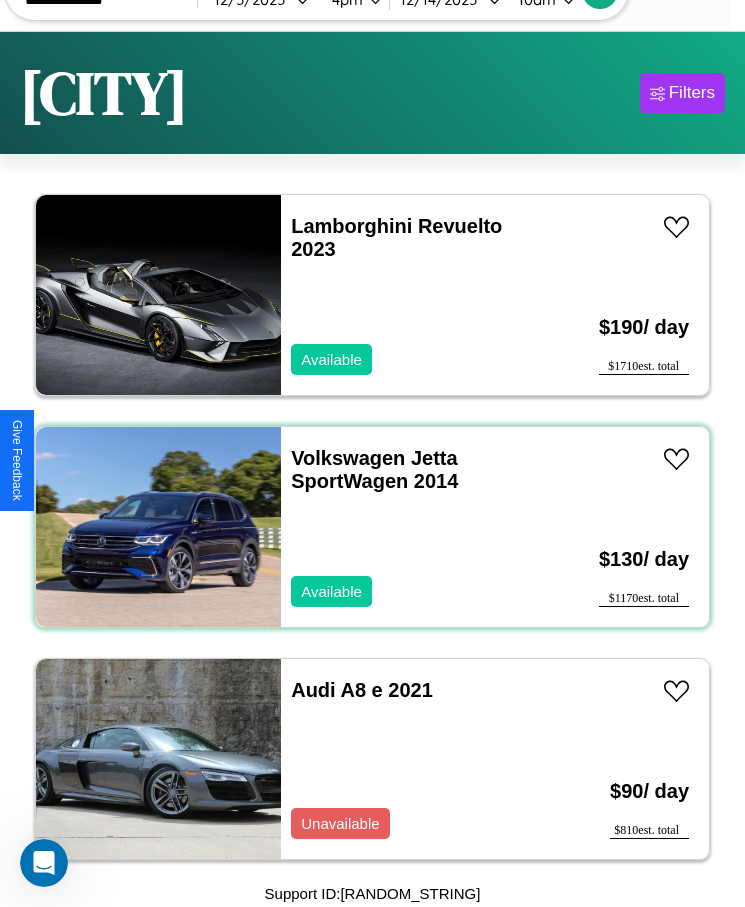 click on "Volkswagen Jetta SportWagen 2014 Available" at bounding box center [413, 527] 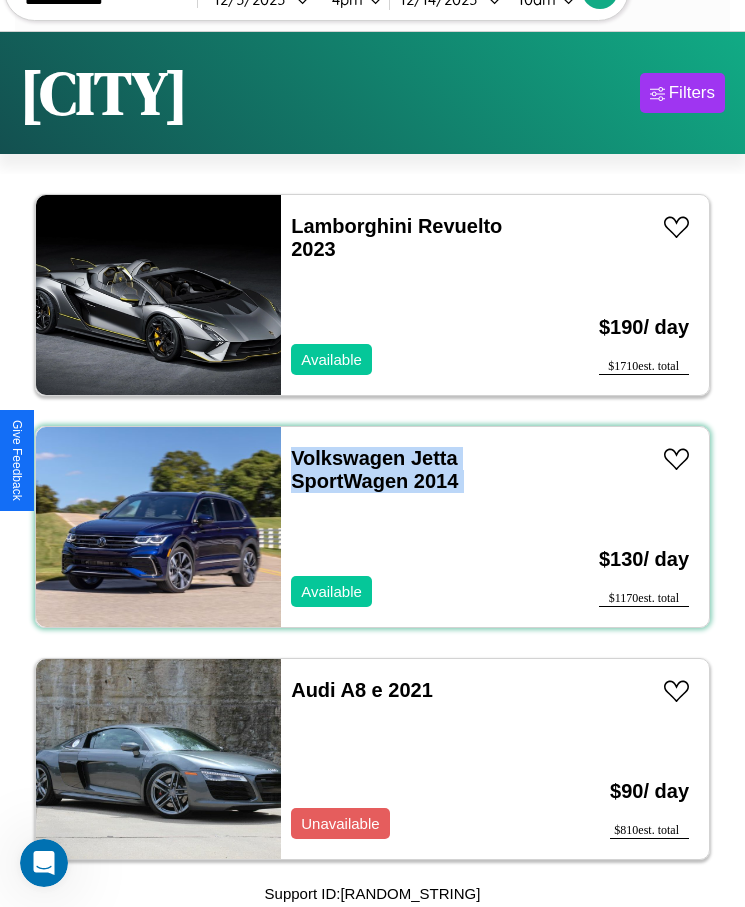 click on "Volkswagen Jetta SportWagen 2014 Available" at bounding box center [413, 527] 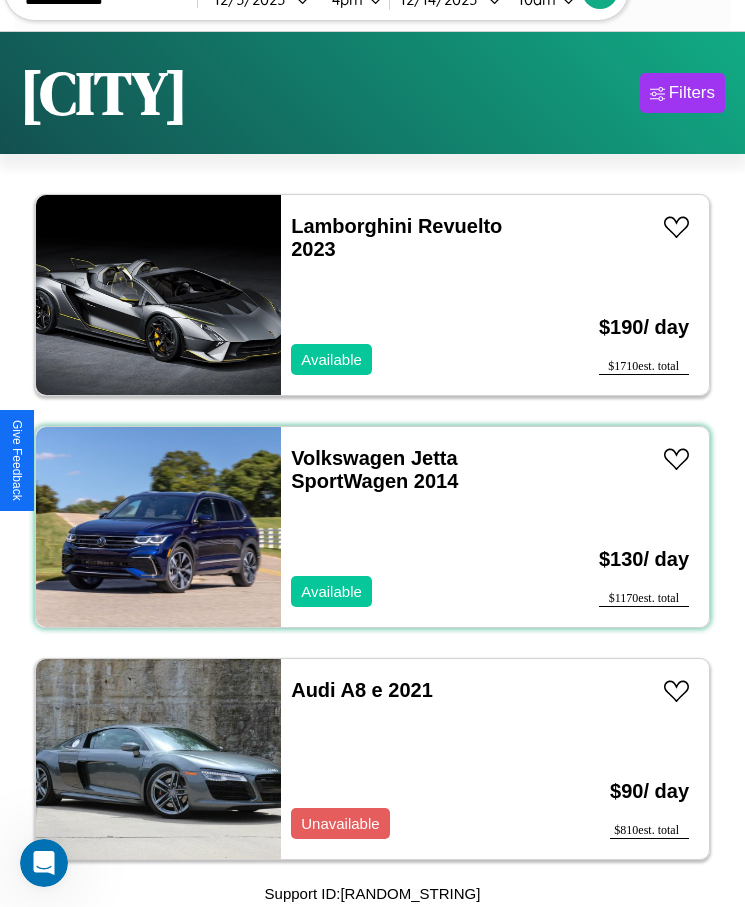 click on "Volkswagen Jetta SportWagen 2014 Available" at bounding box center (413, 527) 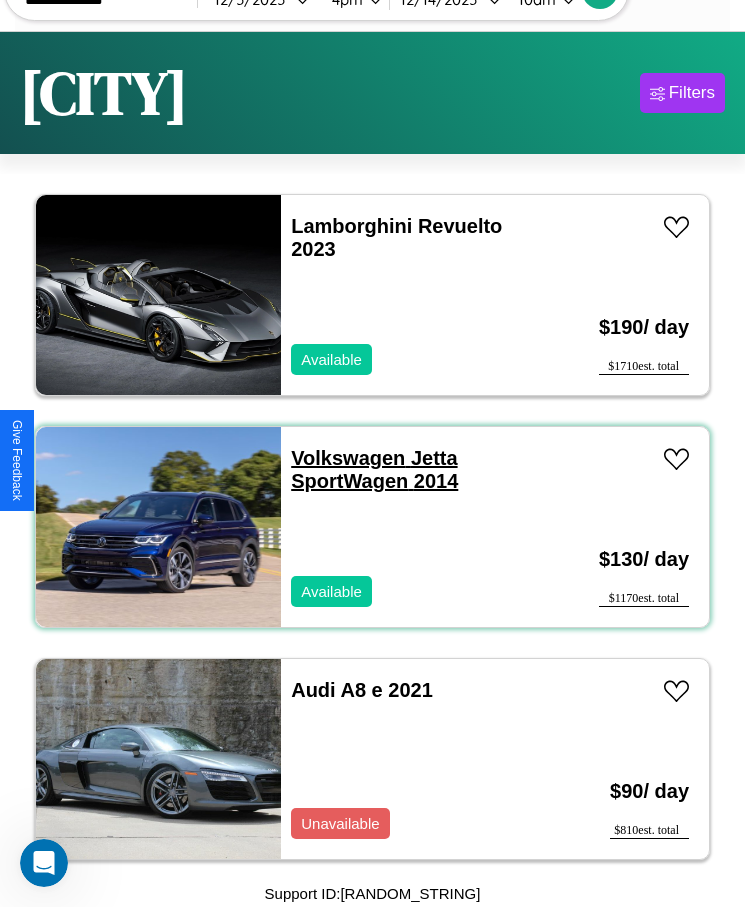 click on "Volkswagen Jetta SportWagen 2014" at bounding box center [374, 469] 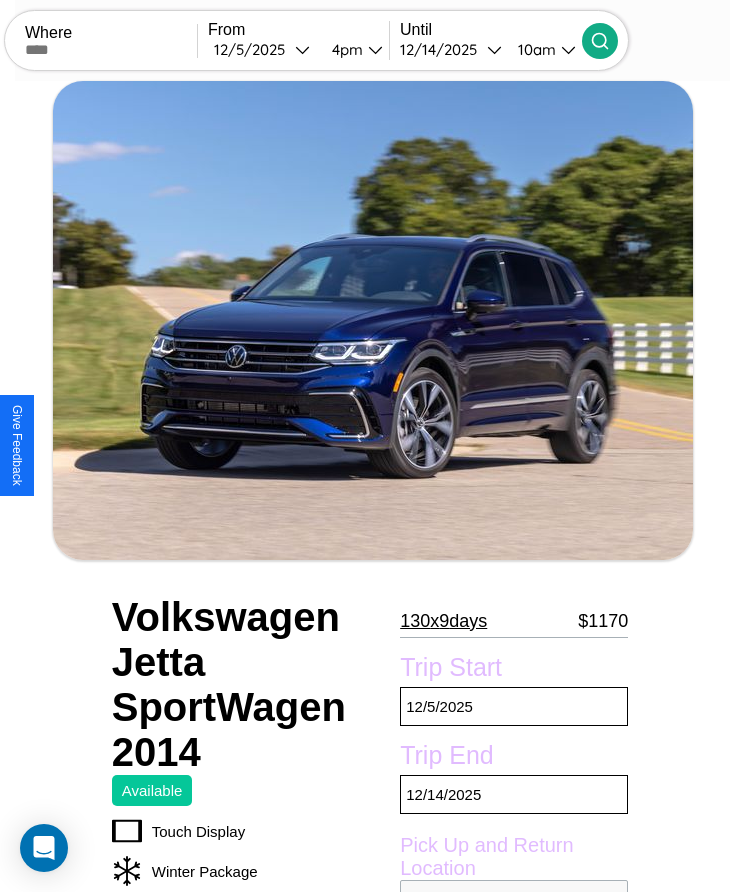 scroll, scrollTop: 681, scrollLeft: 0, axis: vertical 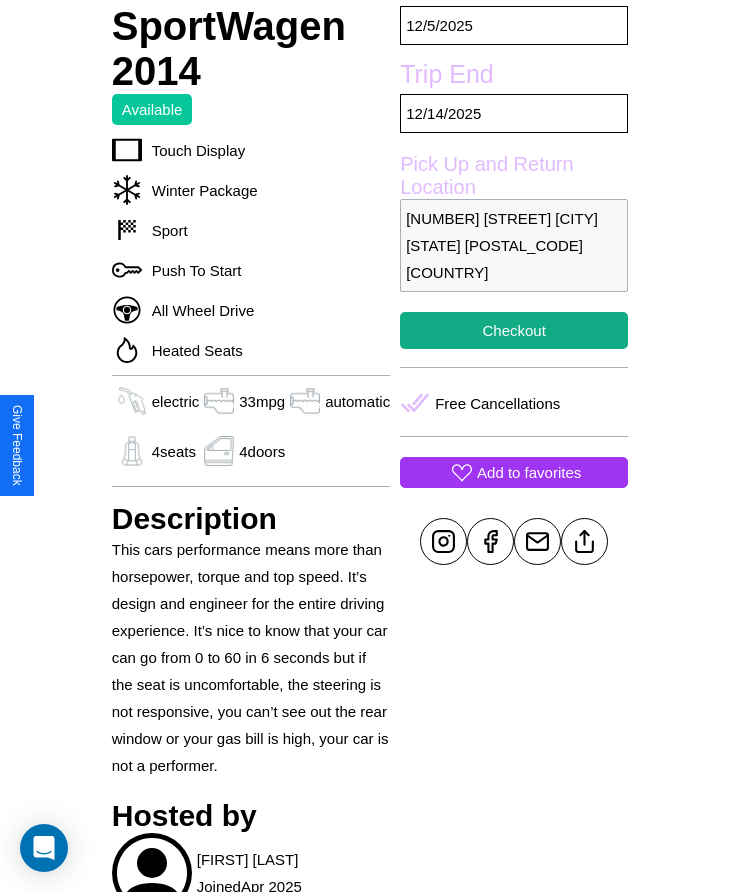 click on "Add to favorites" at bounding box center [529, 472] 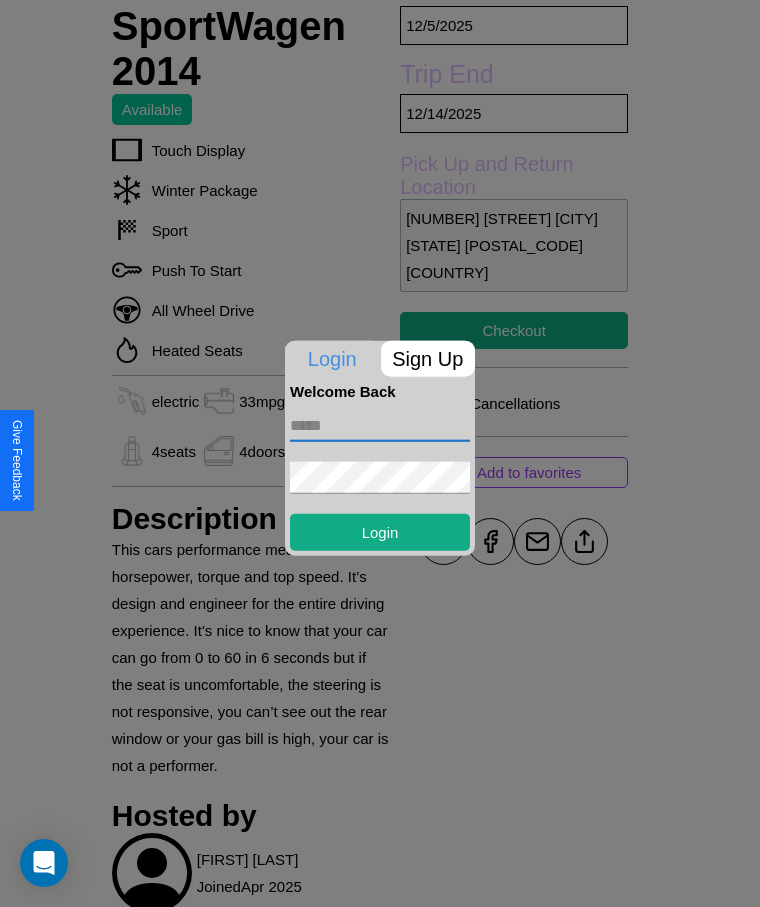 click at bounding box center [380, 425] 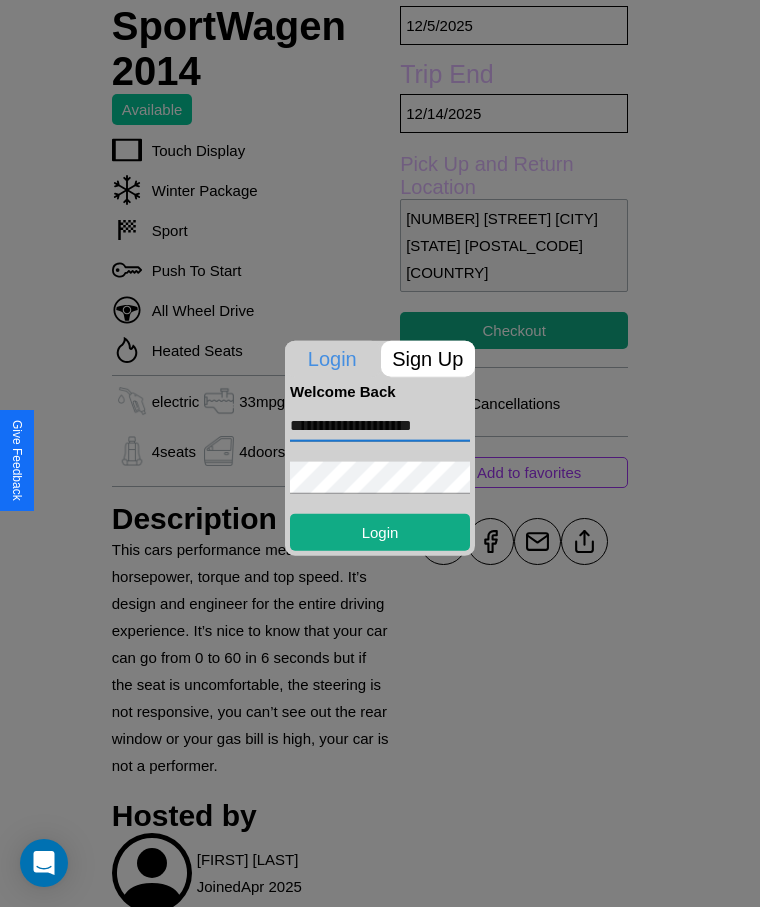 type on "**********" 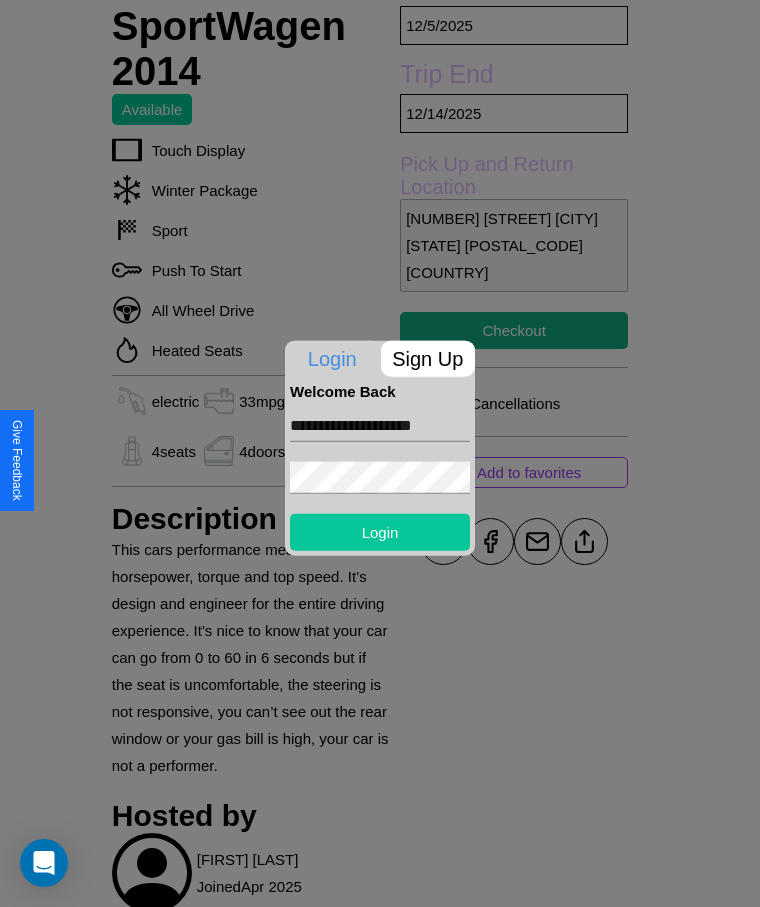 click on "Login" at bounding box center [380, 531] 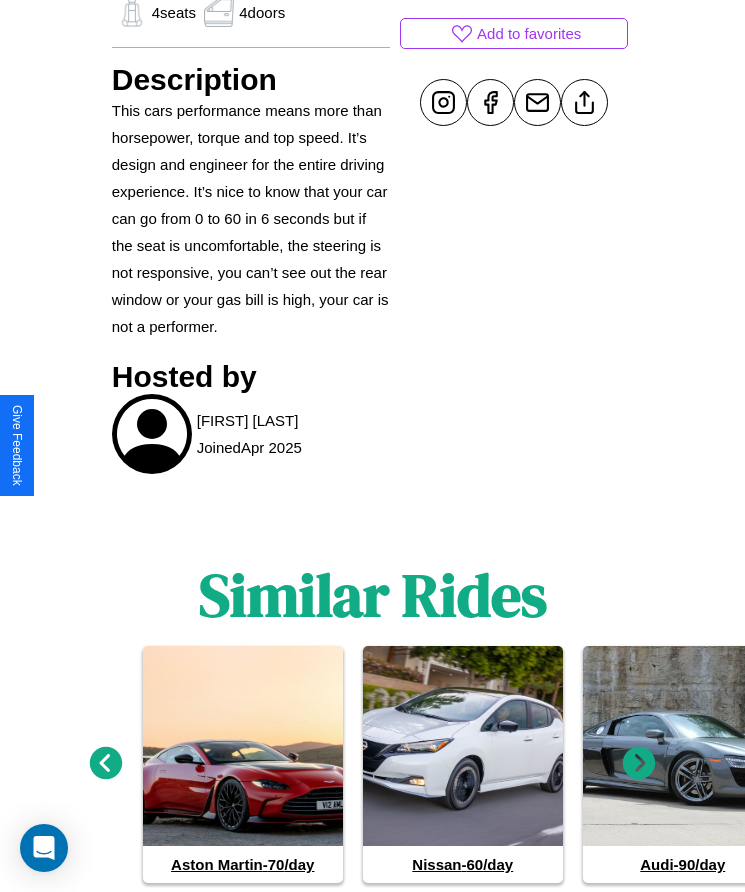 scroll, scrollTop: 1178, scrollLeft: 0, axis: vertical 